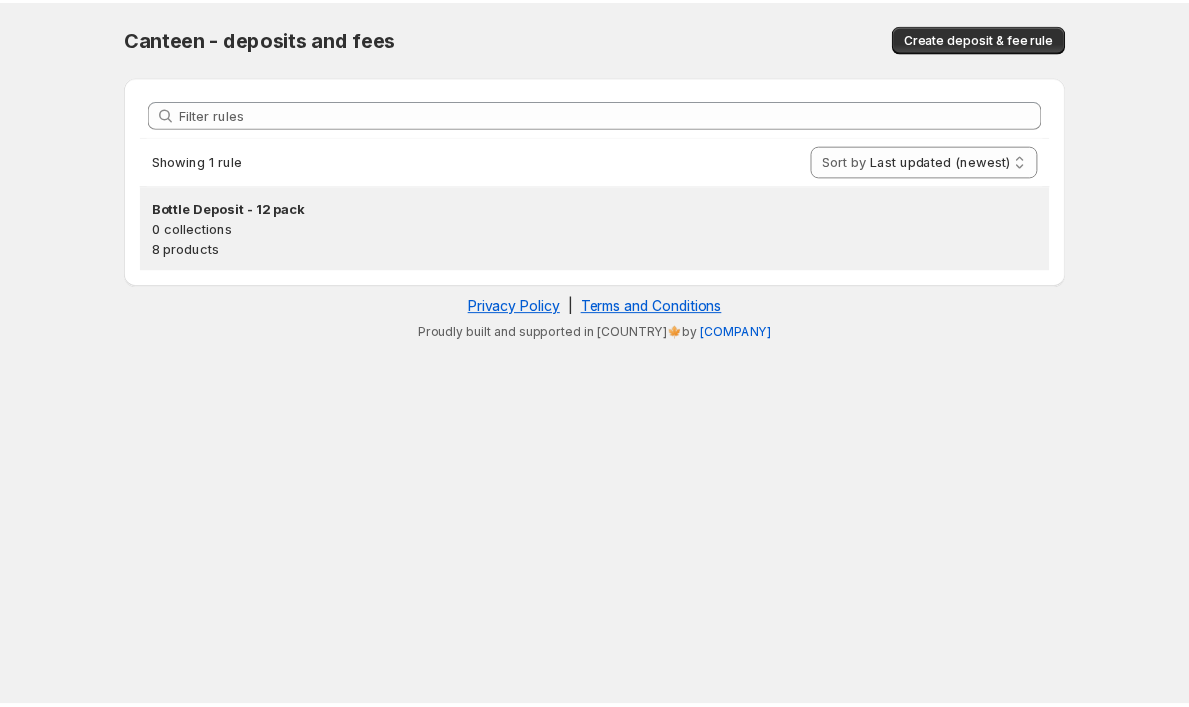 scroll, scrollTop: 0, scrollLeft: 0, axis: both 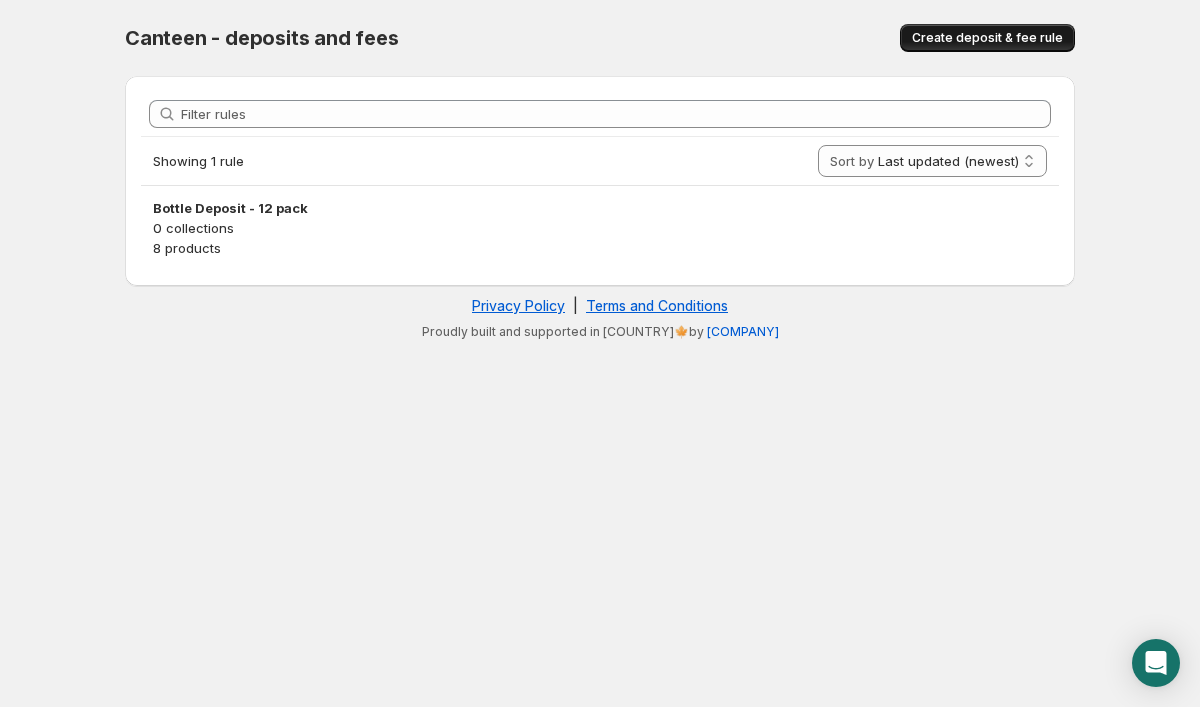 click on "Create deposit & fee rule" at bounding box center (987, 38) 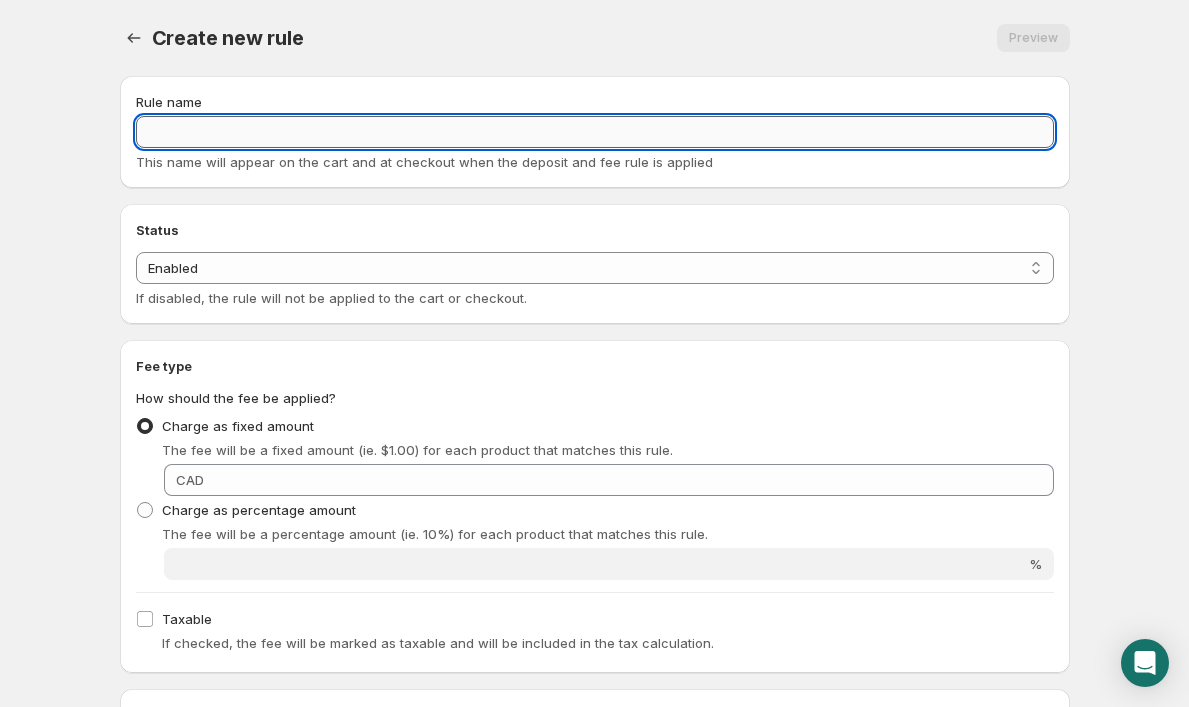 click on "Rule name" at bounding box center [595, 132] 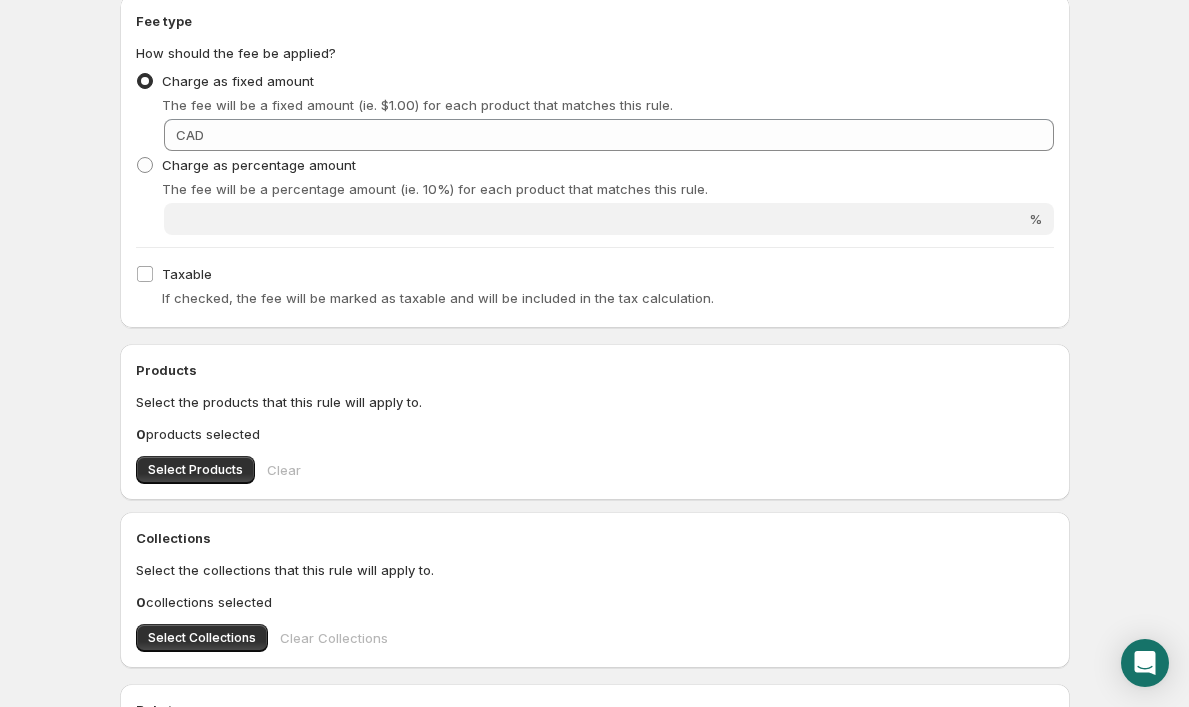 scroll, scrollTop: 353, scrollLeft: 0, axis: vertical 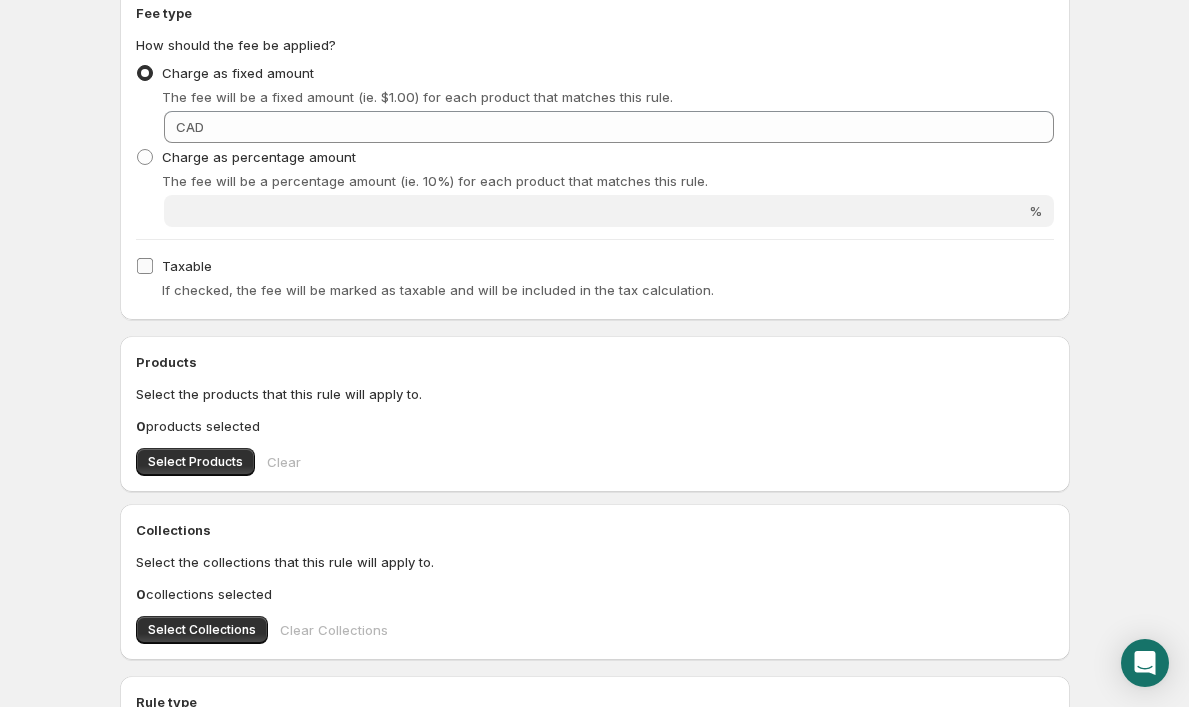 type on "Single Item" 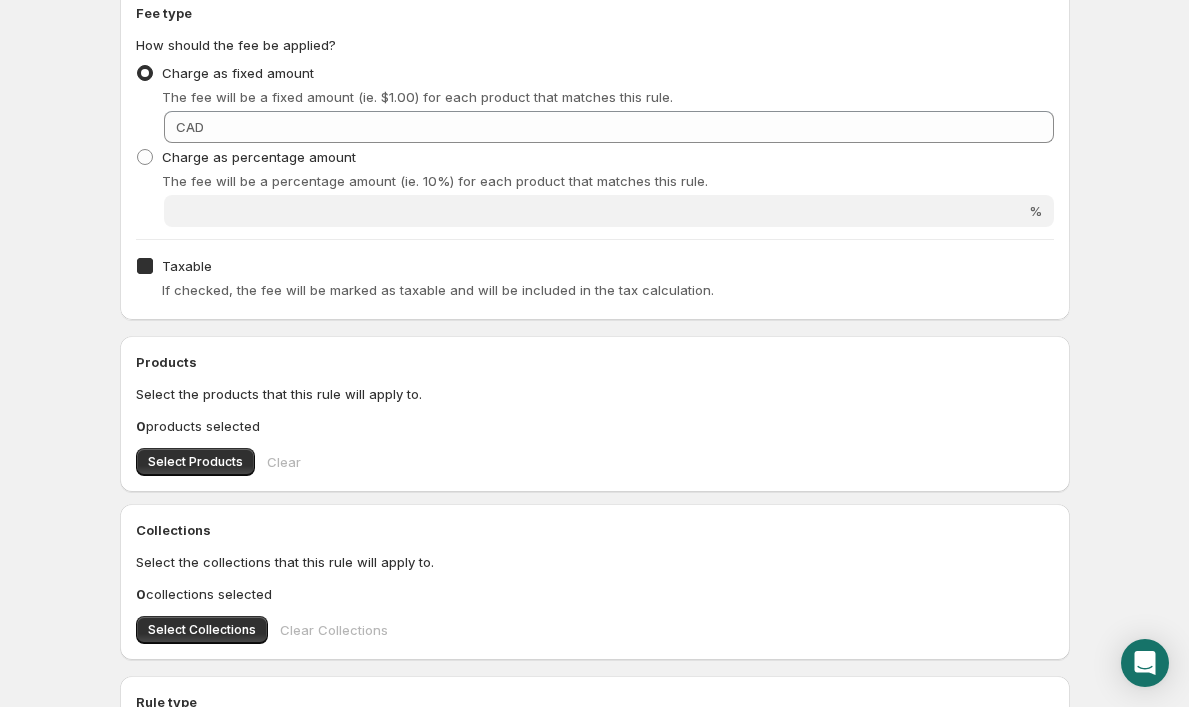 checkbox on "true" 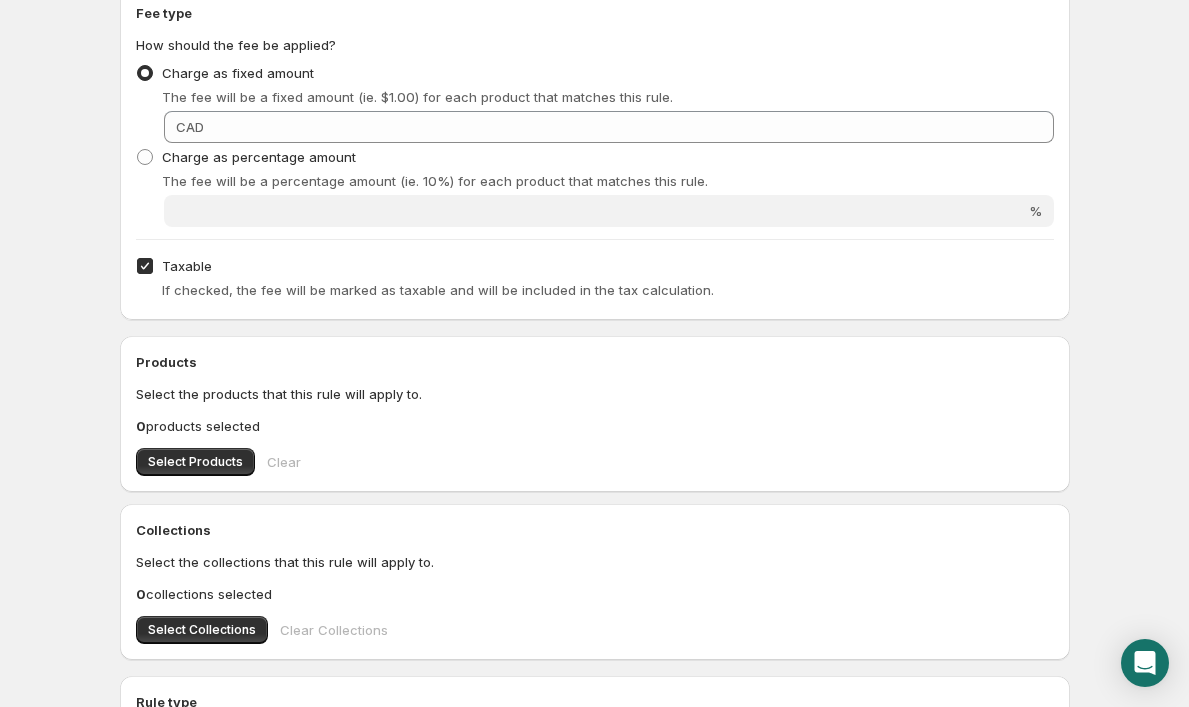 scroll, scrollTop: 499, scrollLeft: 0, axis: vertical 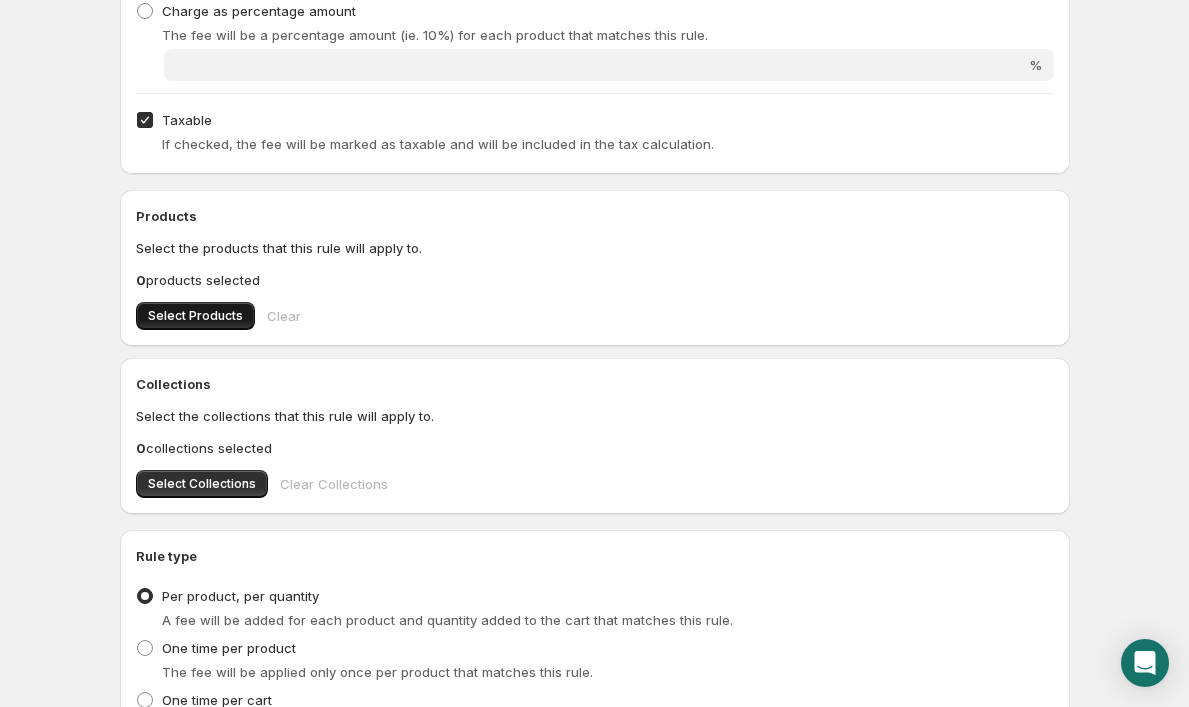 click on "Select Products" at bounding box center (195, 316) 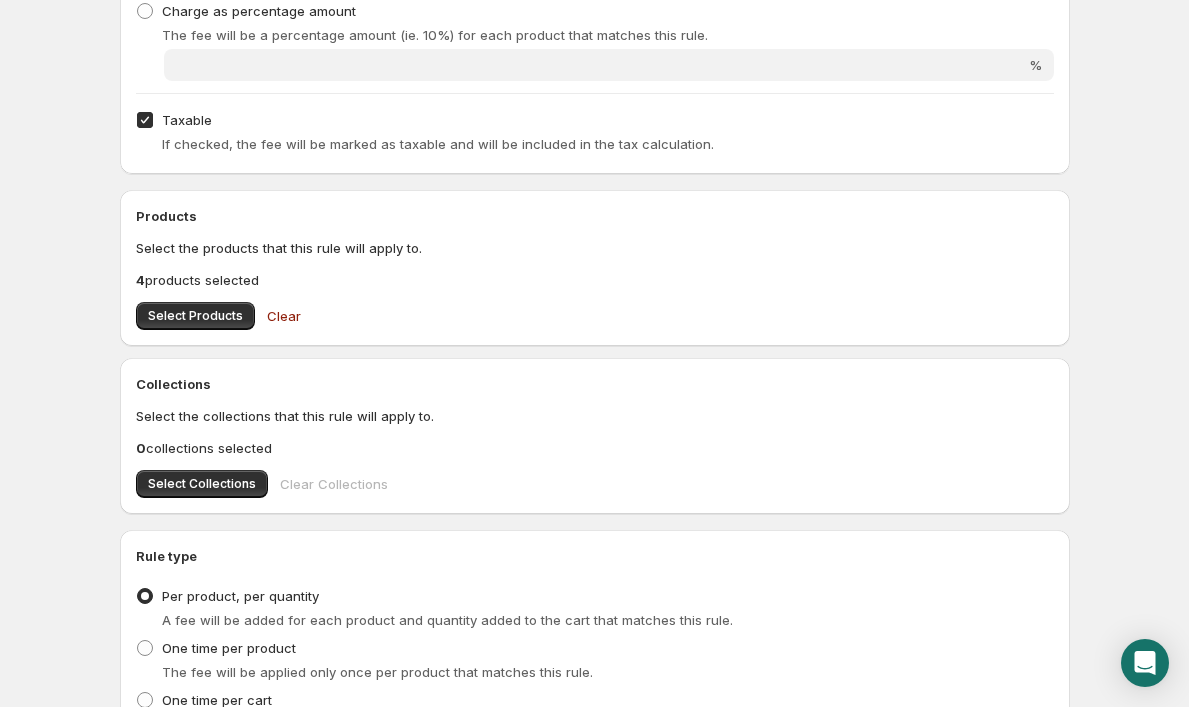 scroll, scrollTop: 686, scrollLeft: 0, axis: vertical 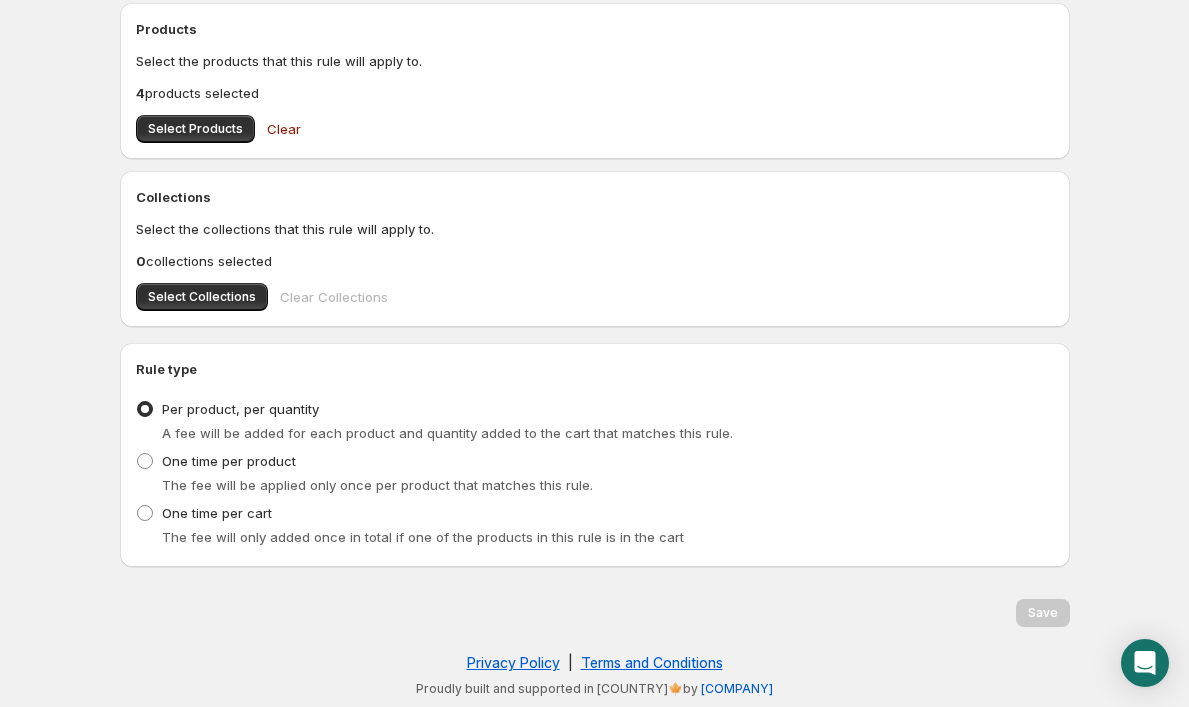 click on "A fee will be added for each product and quantity added to the cart that matches this rule." at bounding box center (447, 433) 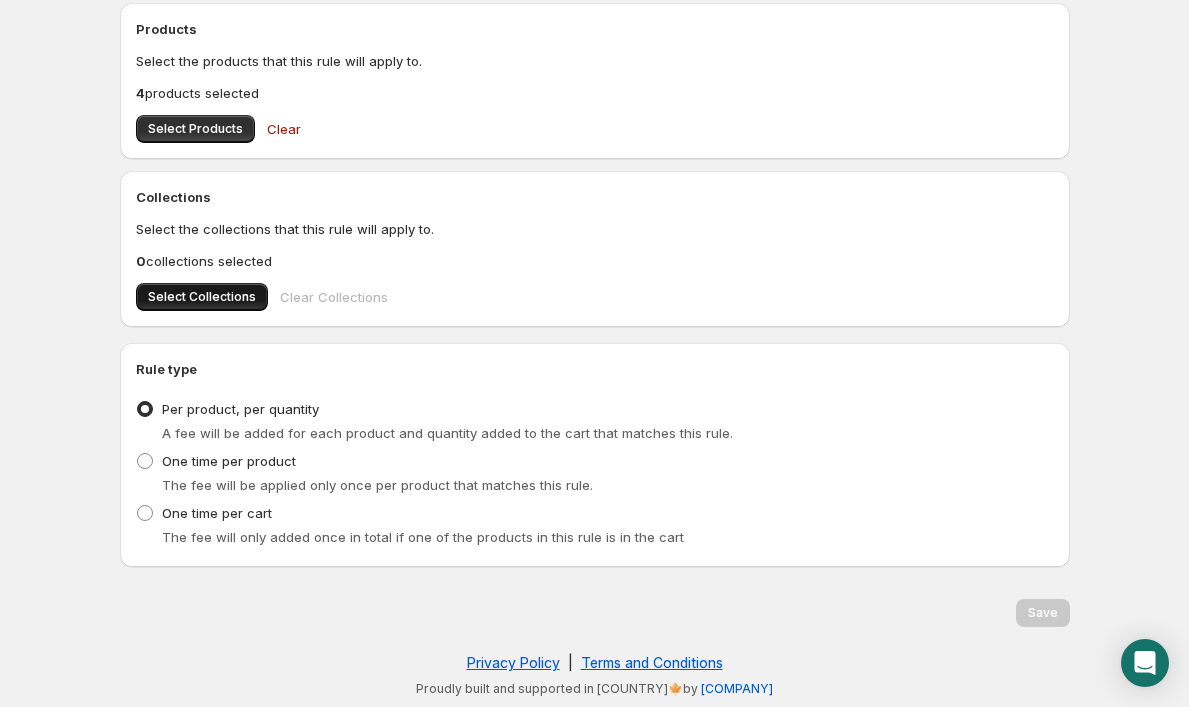 click on "Select Collections" at bounding box center [195, 129] 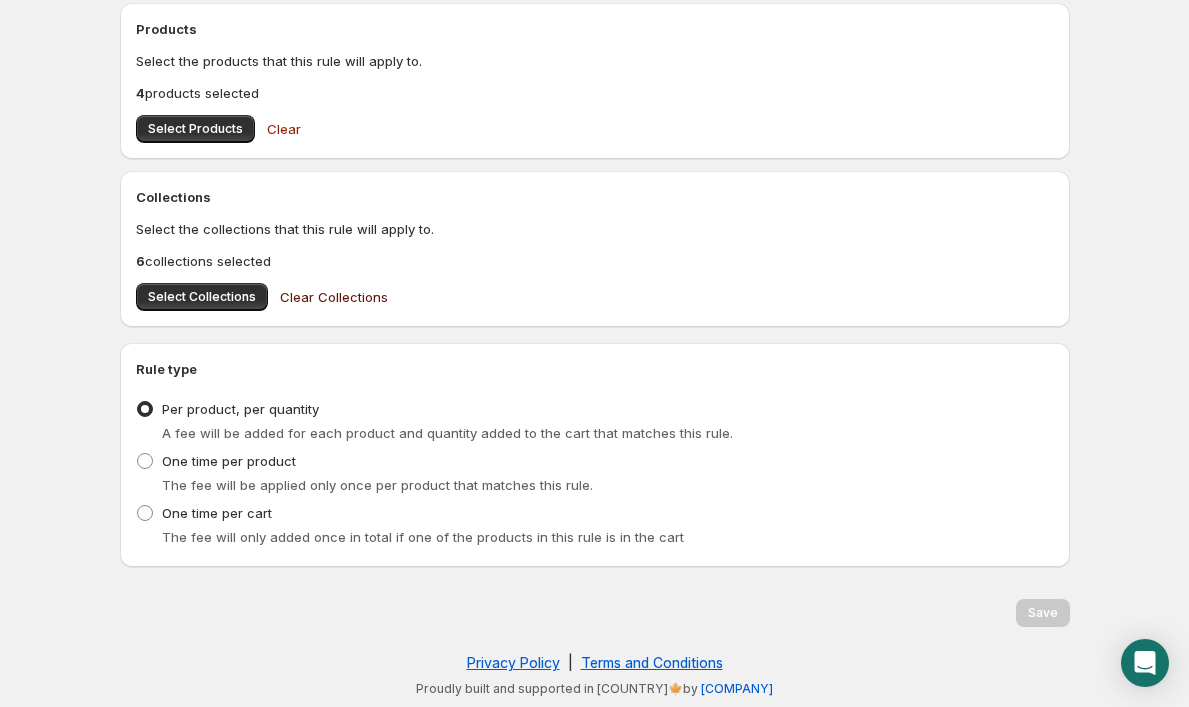 click on "Clear Collections" at bounding box center (284, 129) 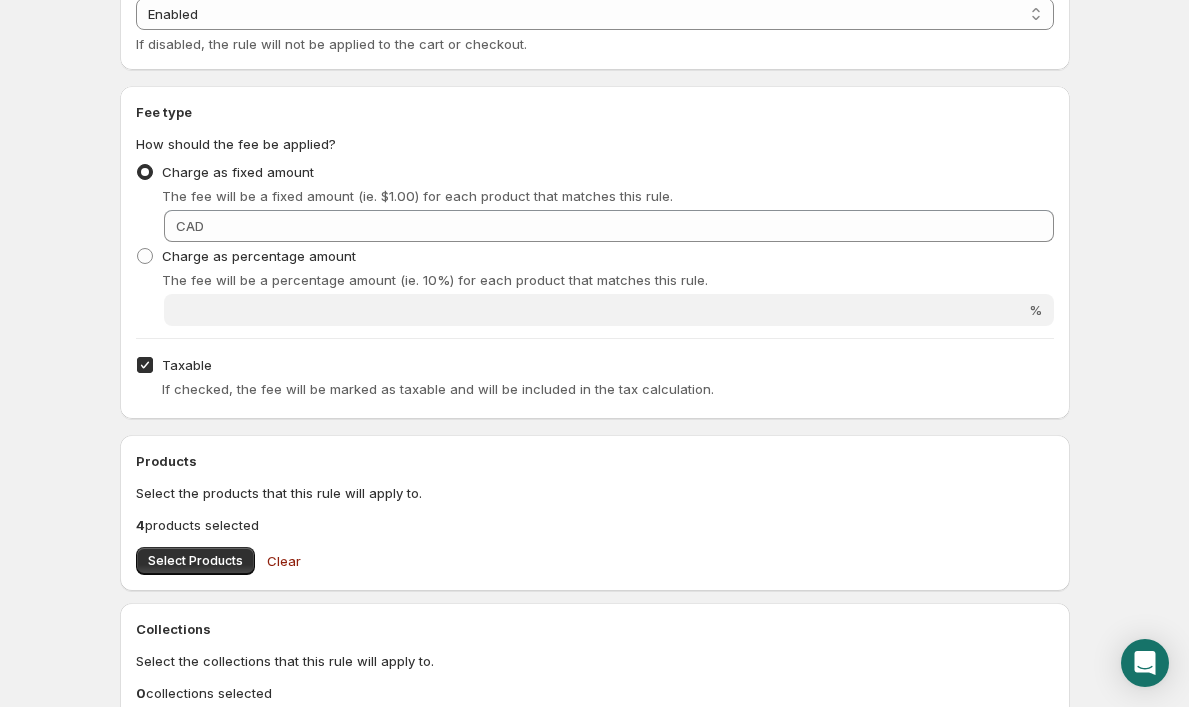 scroll, scrollTop: 256, scrollLeft: 0, axis: vertical 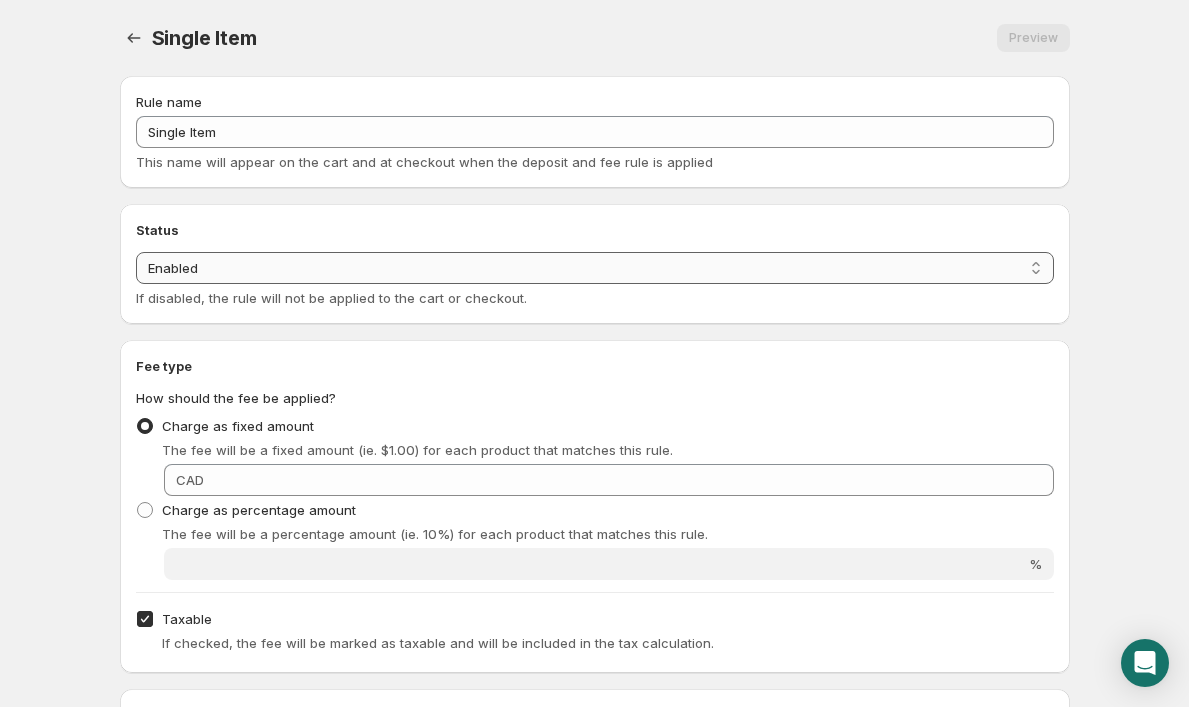 click on "Enabled Disabled" at bounding box center (595, 268) 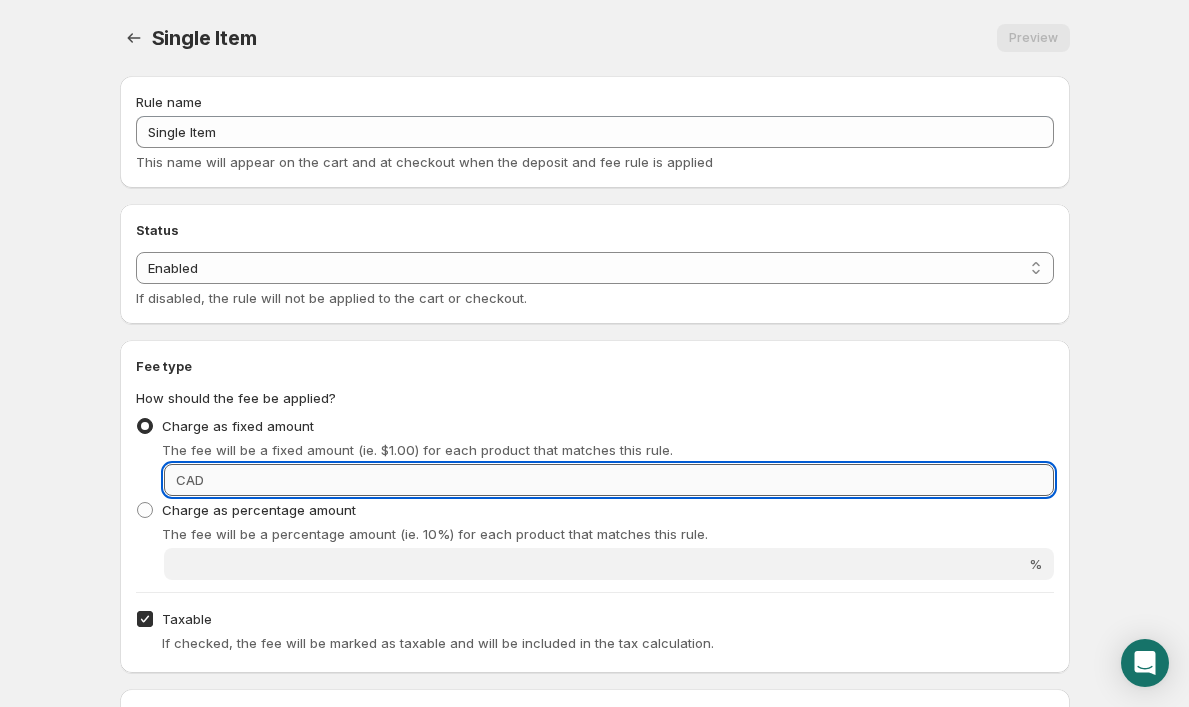 click on "Fixed amount" at bounding box center [632, 480] 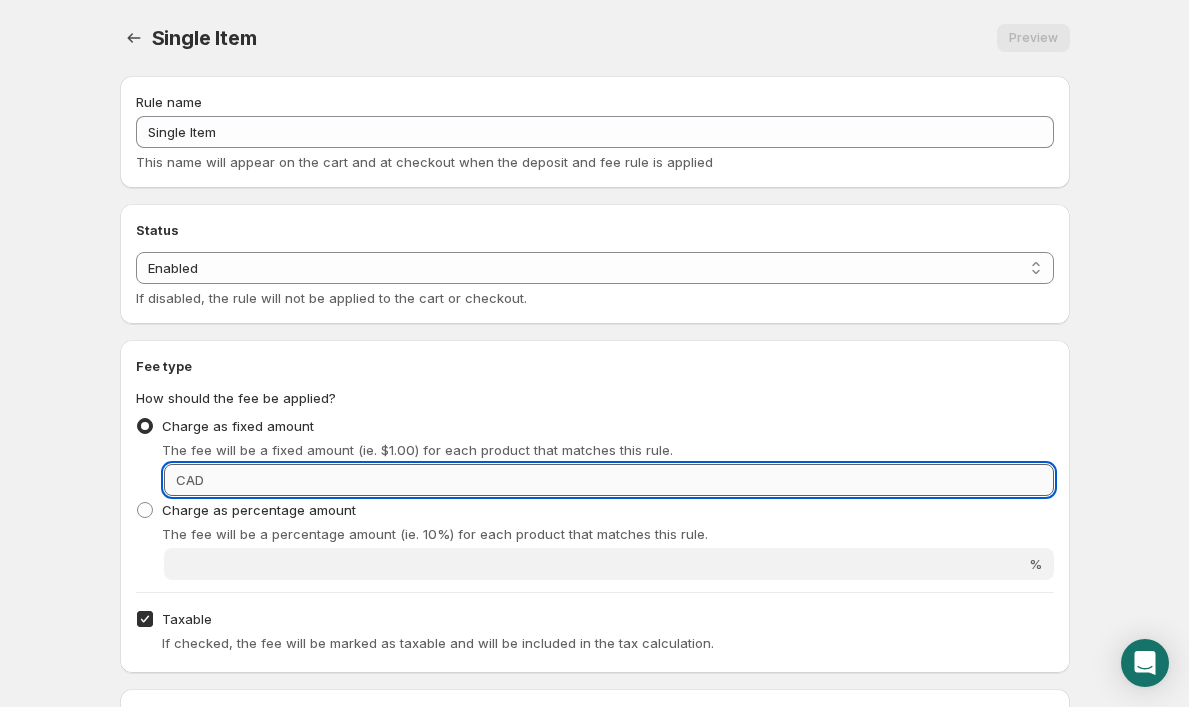 click on "Fixed amount" at bounding box center [632, 480] 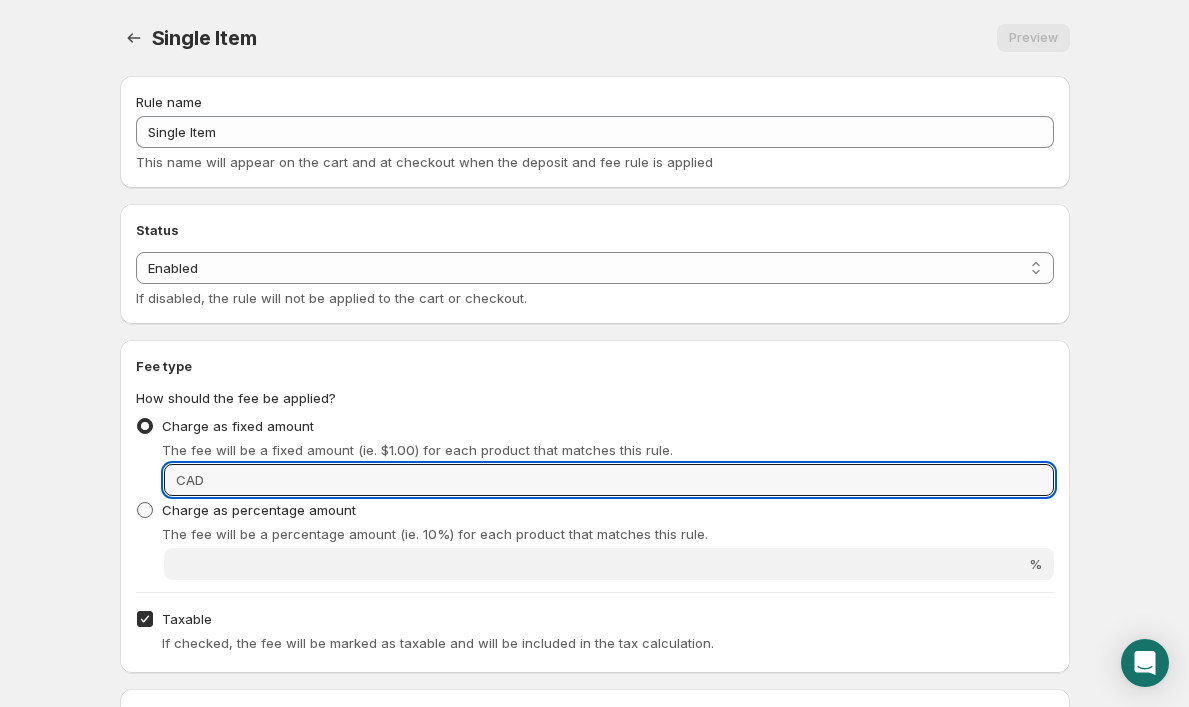 click at bounding box center (145, 510) 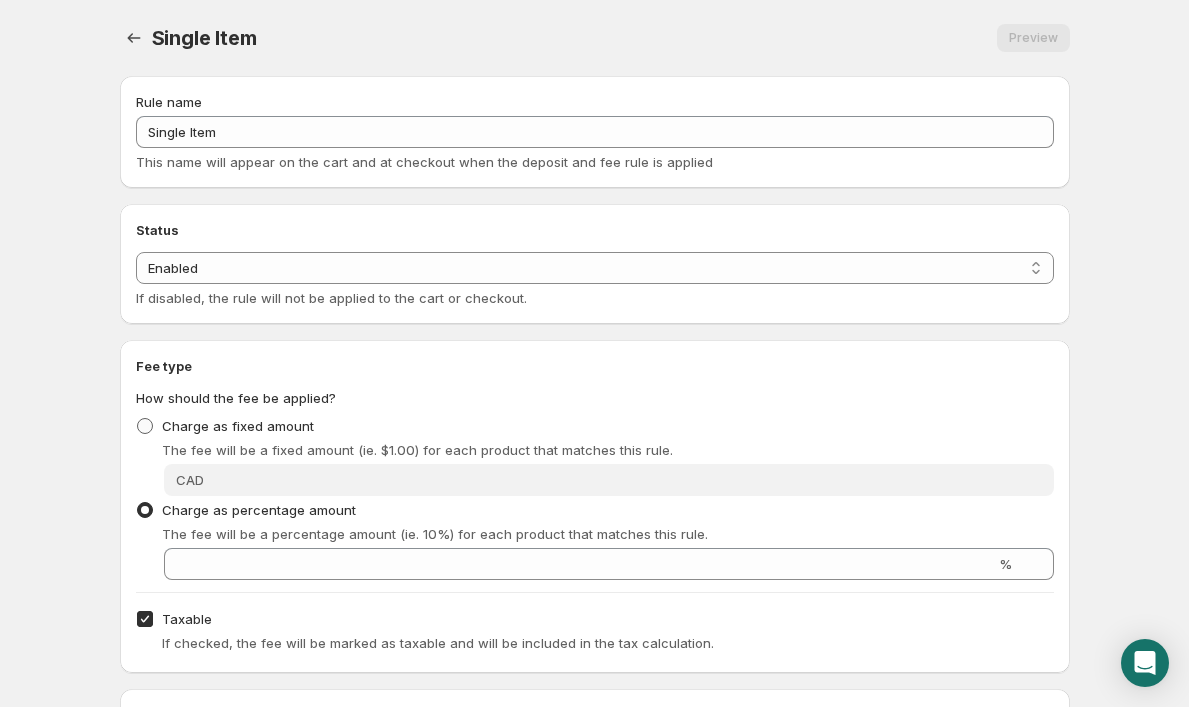 click at bounding box center [145, 426] 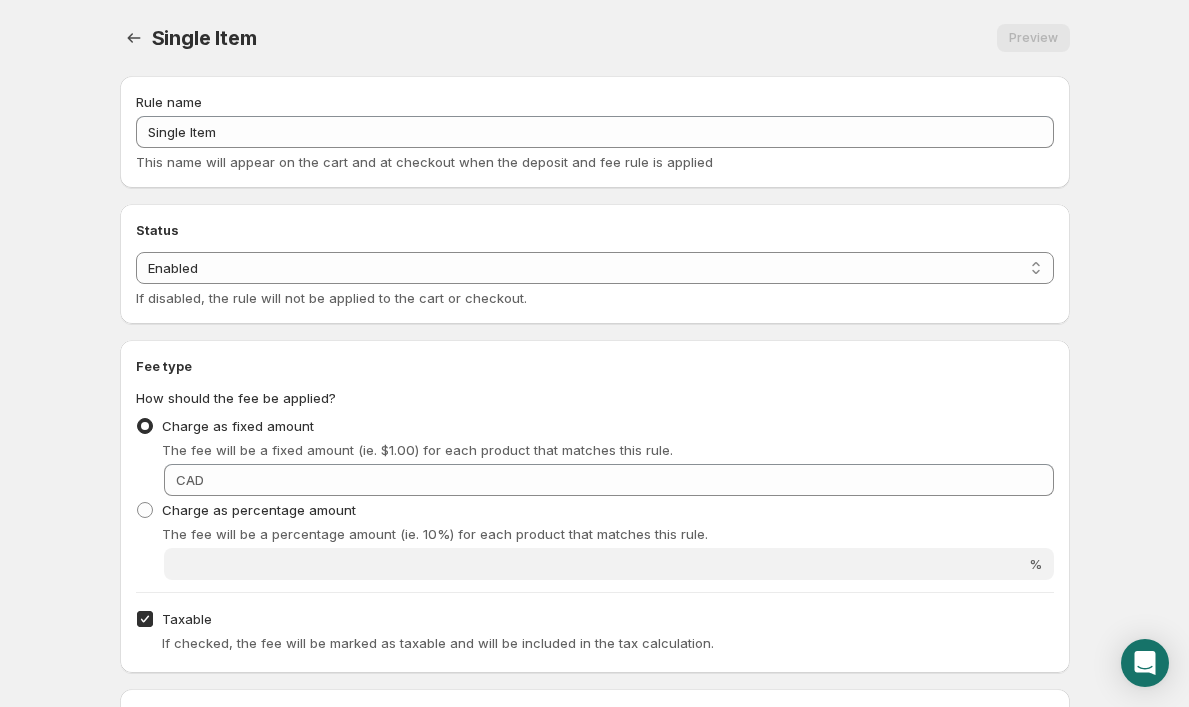 click on "CAD" at bounding box center [190, 480] 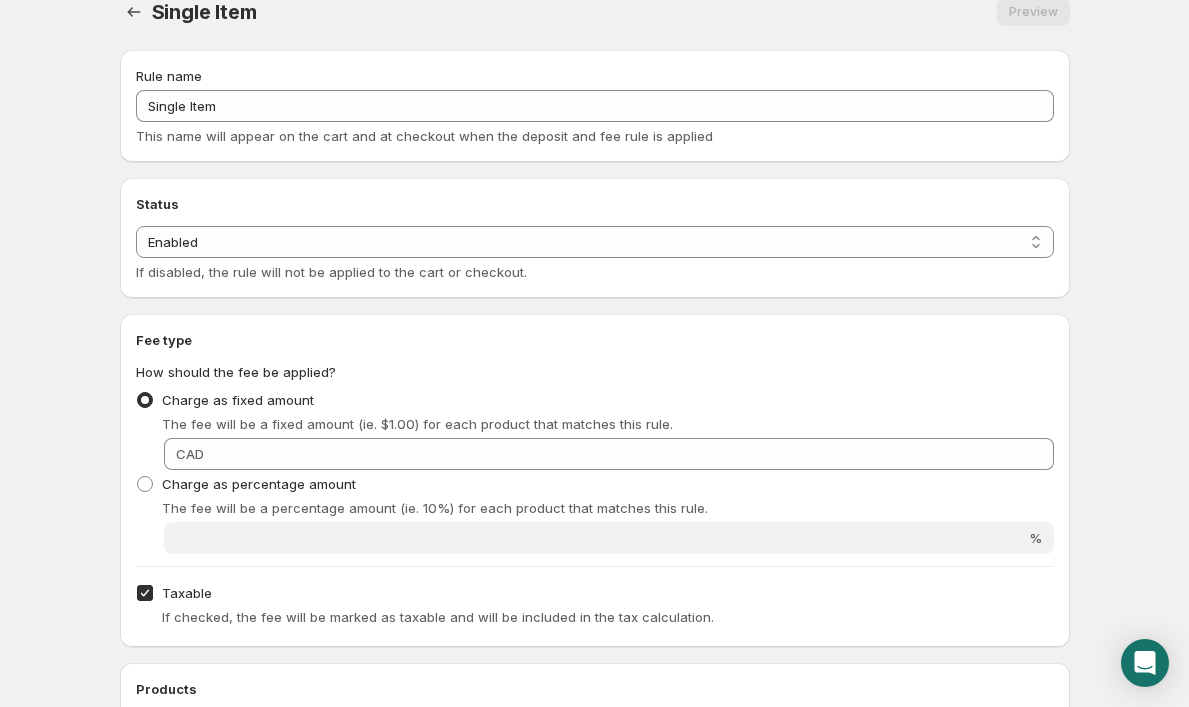 scroll, scrollTop: 0, scrollLeft: 0, axis: both 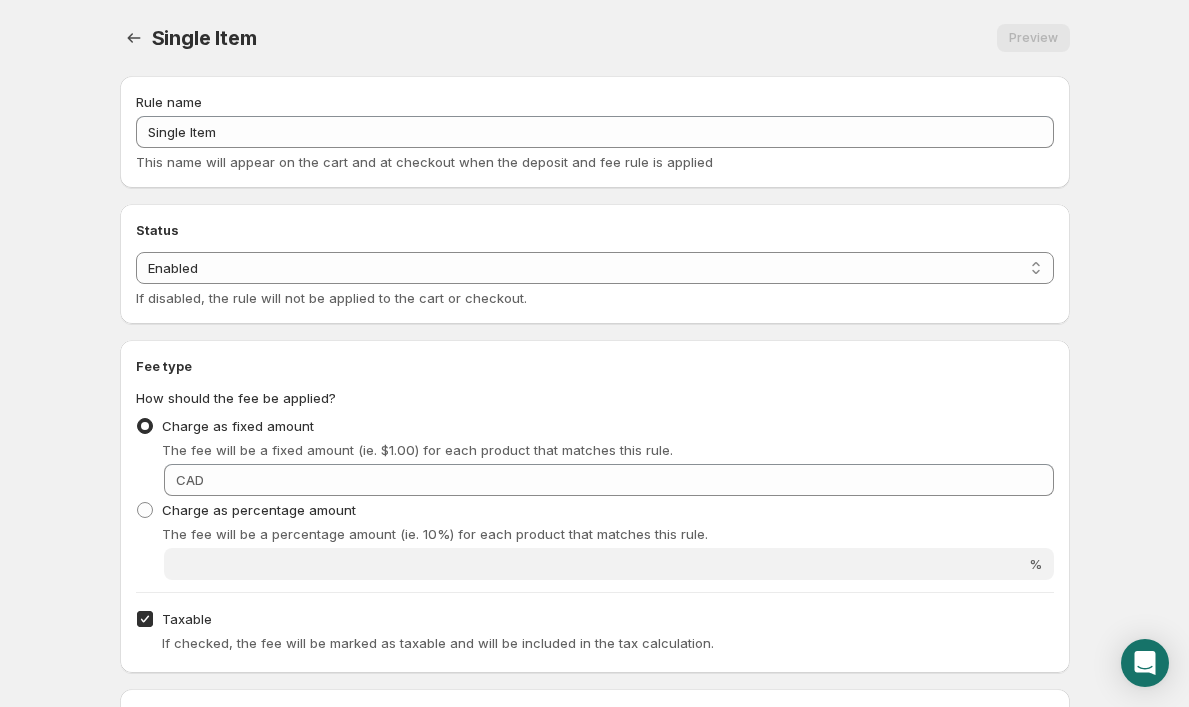 click on "Preview" at bounding box center [674, 38] 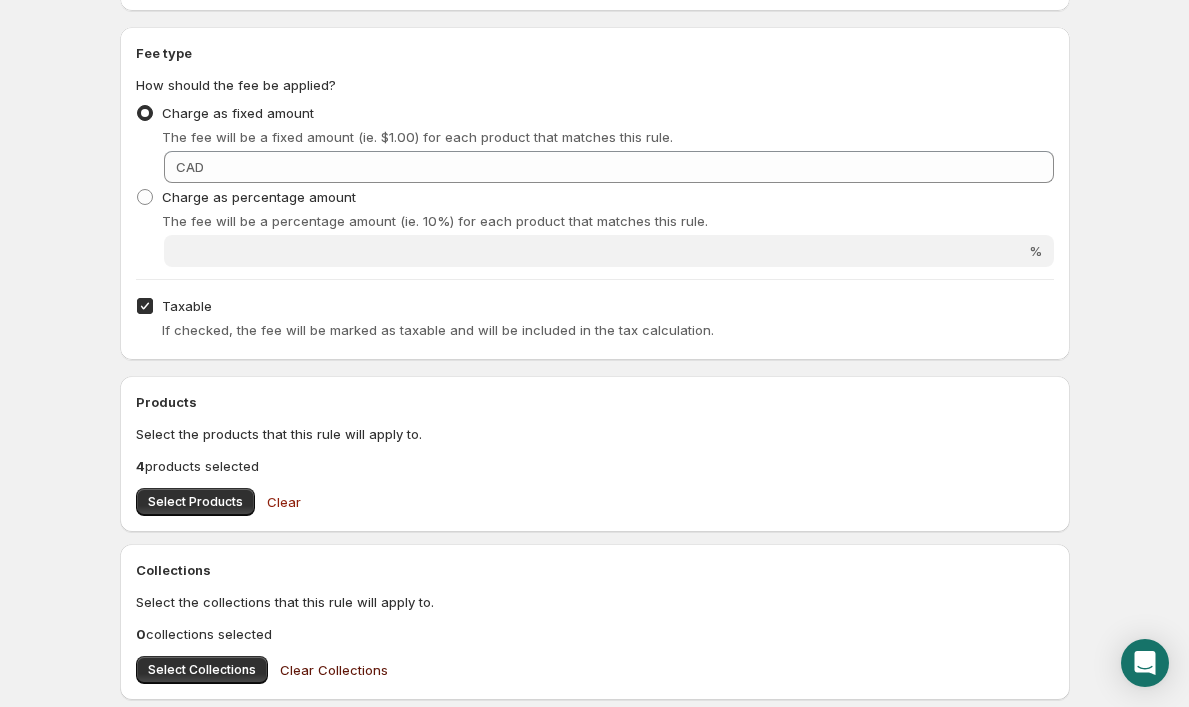 scroll, scrollTop: 193, scrollLeft: 0, axis: vertical 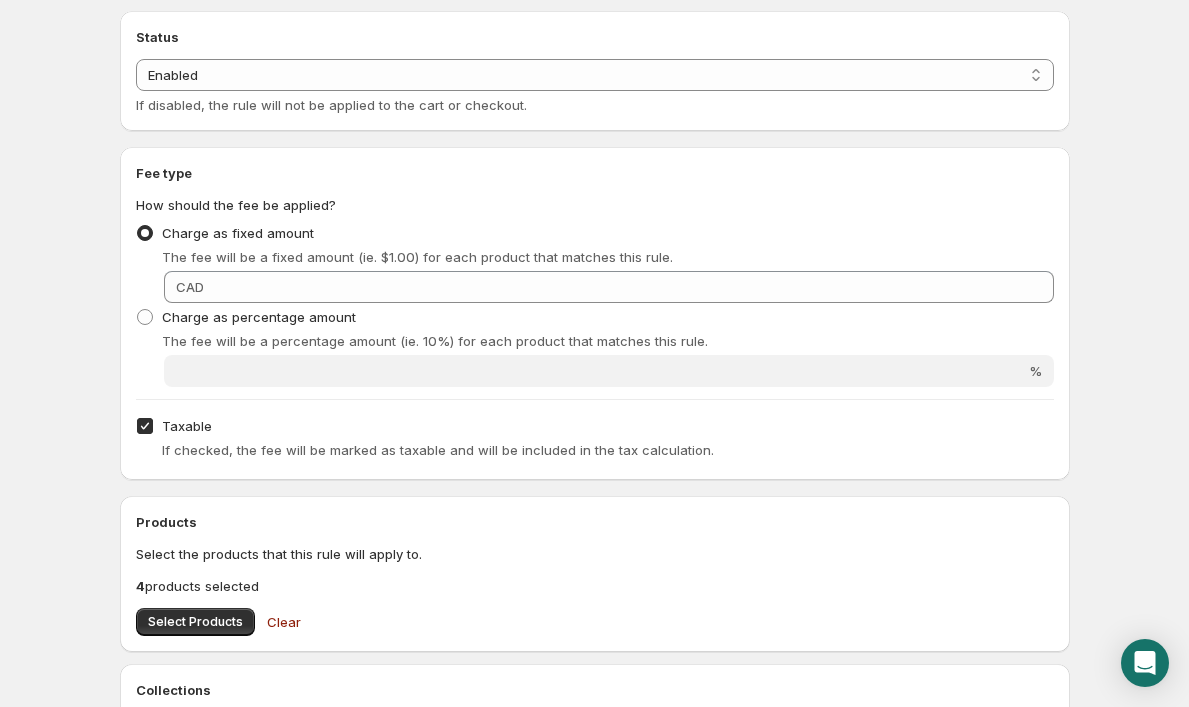 click on "CAD" at bounding box center (190, 287) 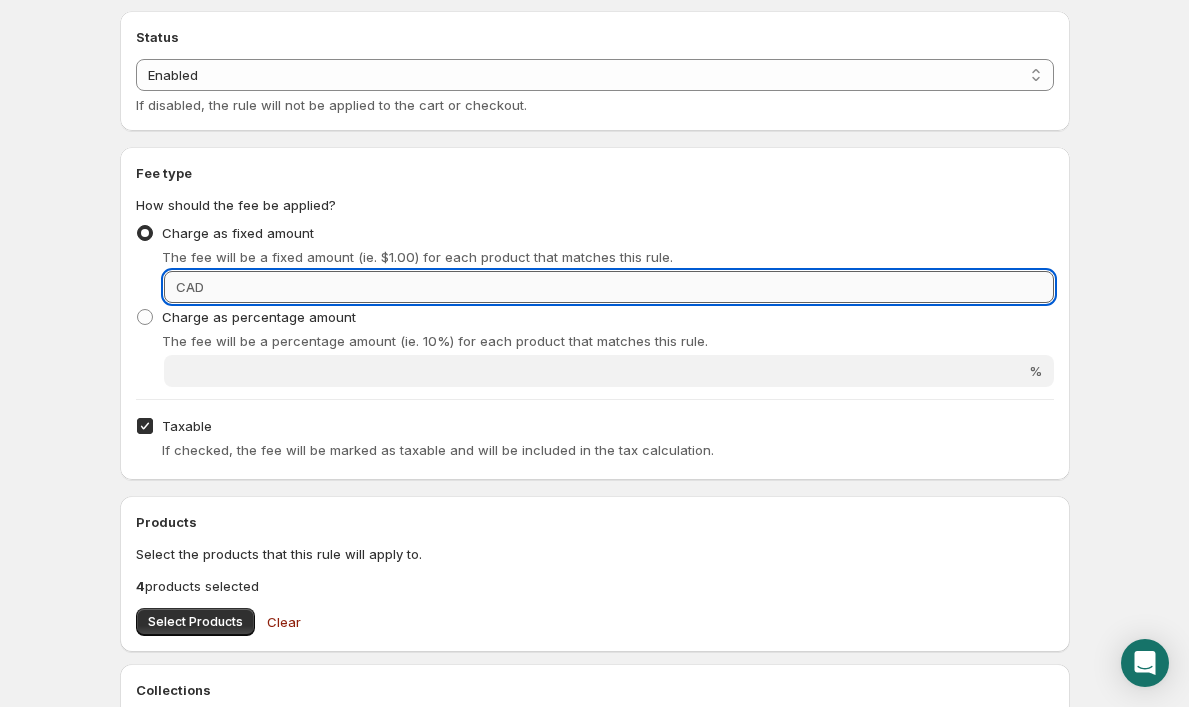 click on "Fixed amount" at bounding box center (632, 287) 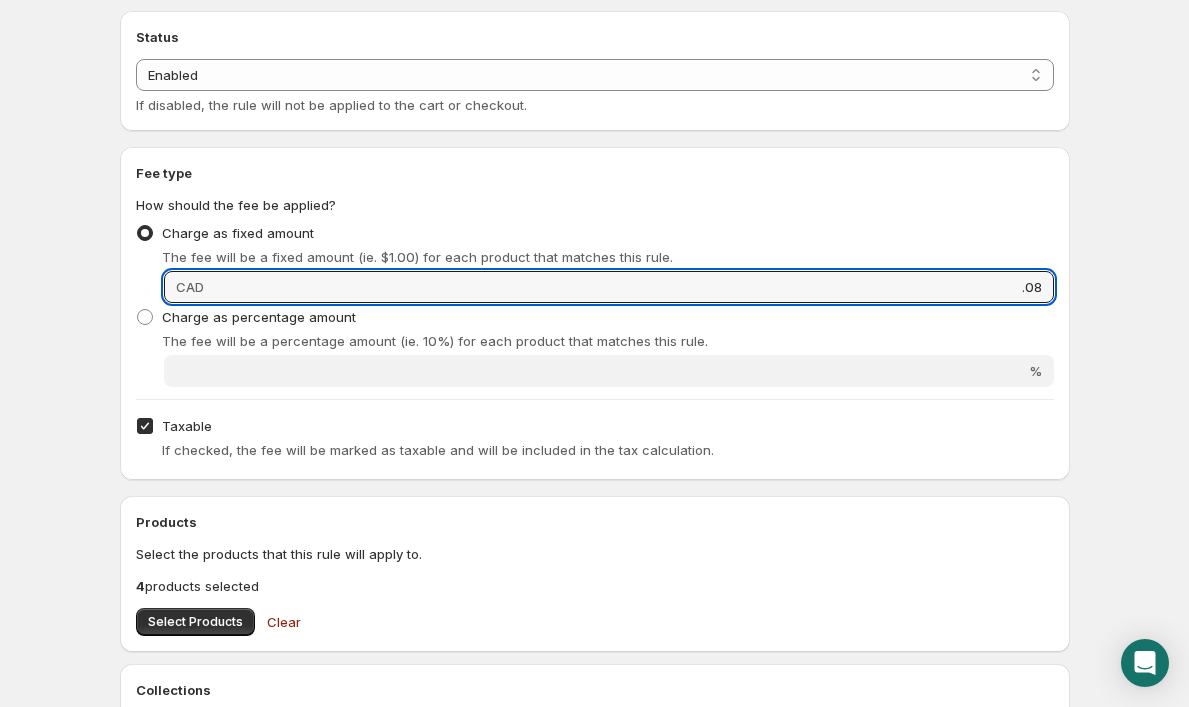 type on ".08" 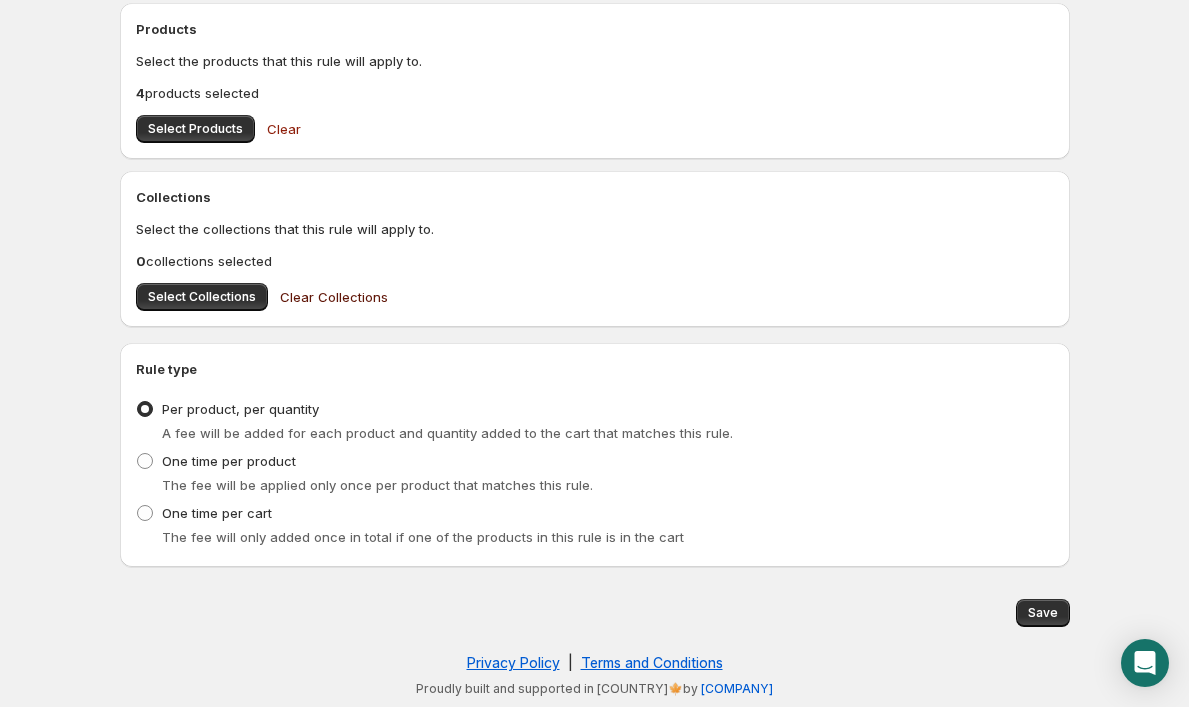 scroll, scrollTop: 583, scrollLeft: 0, axis: vertical 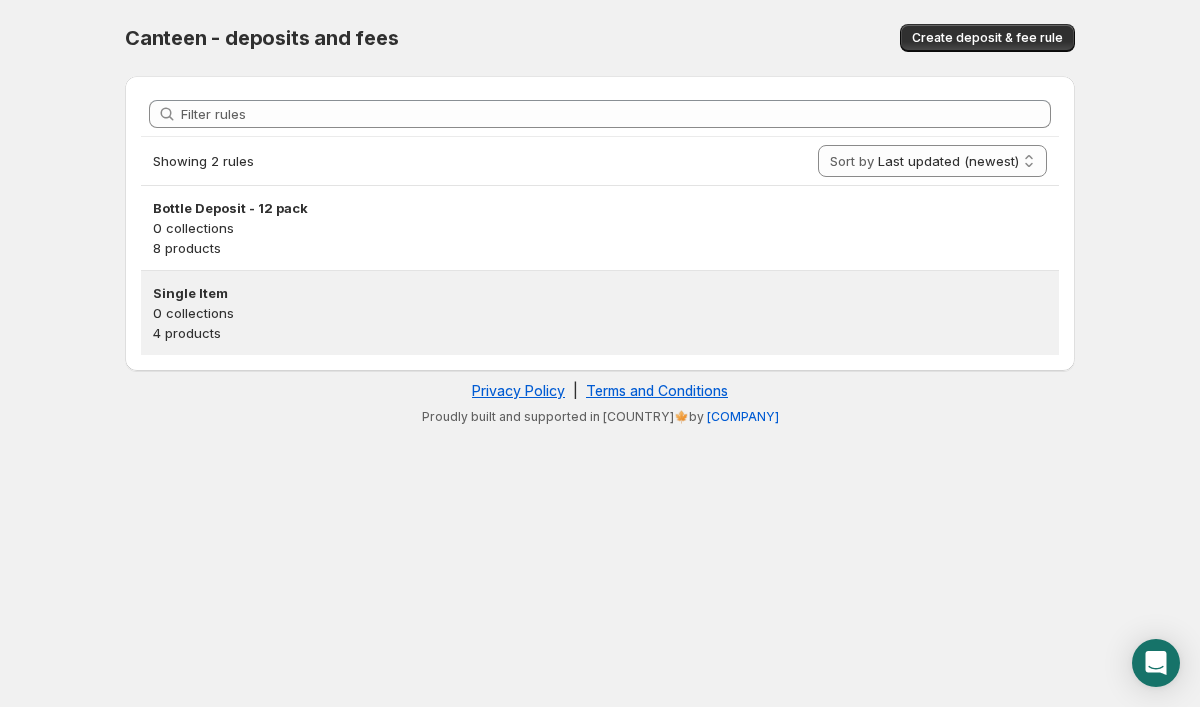 click on "0   collections" at bounding box center (600, 313) 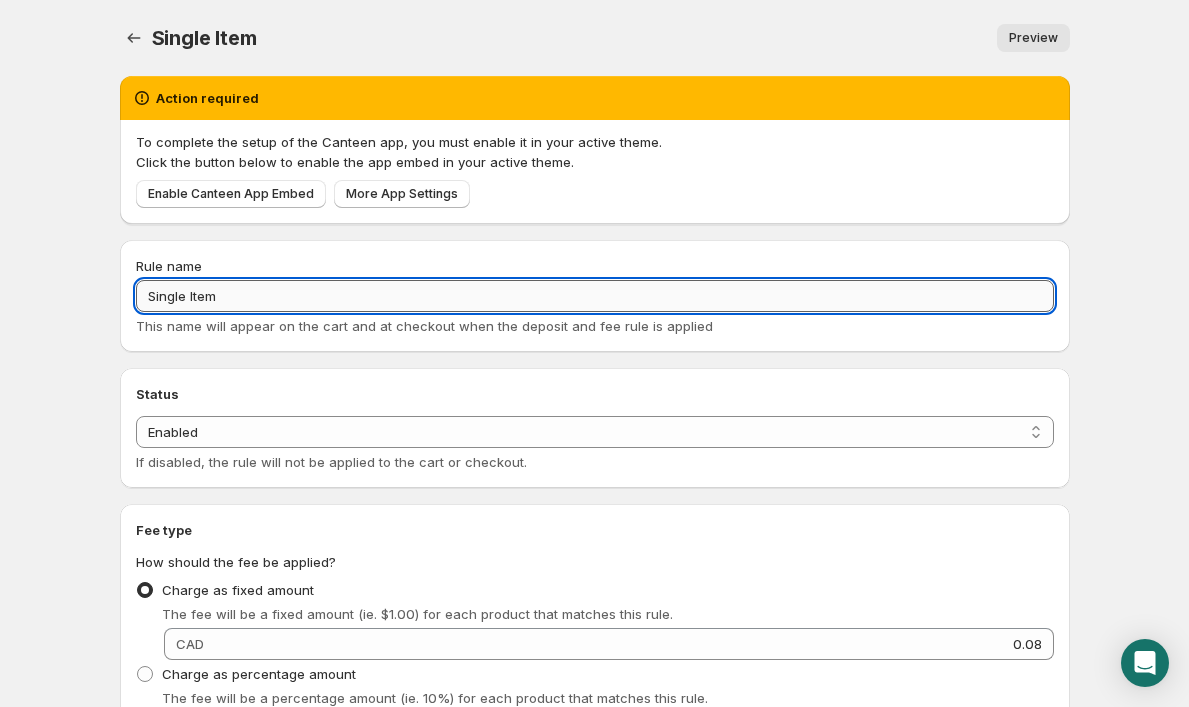 click on "Single Item" at bounding box center (595, 296) 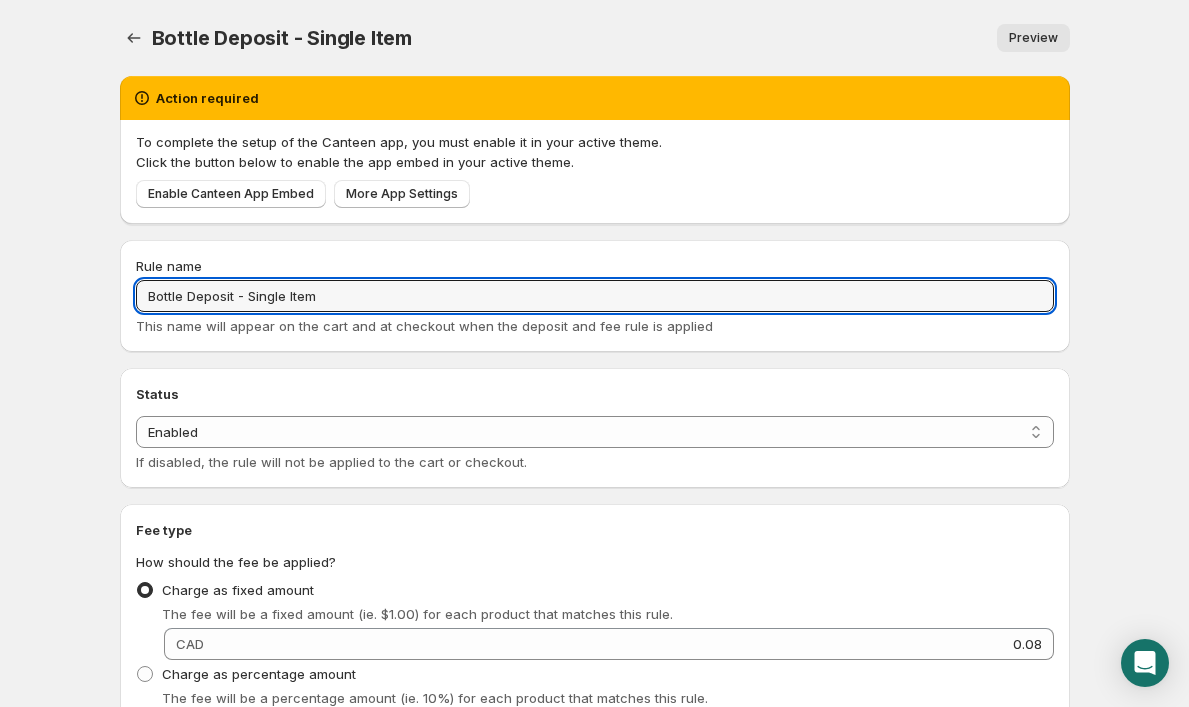 type on "Bottle Deposit - Single Item" 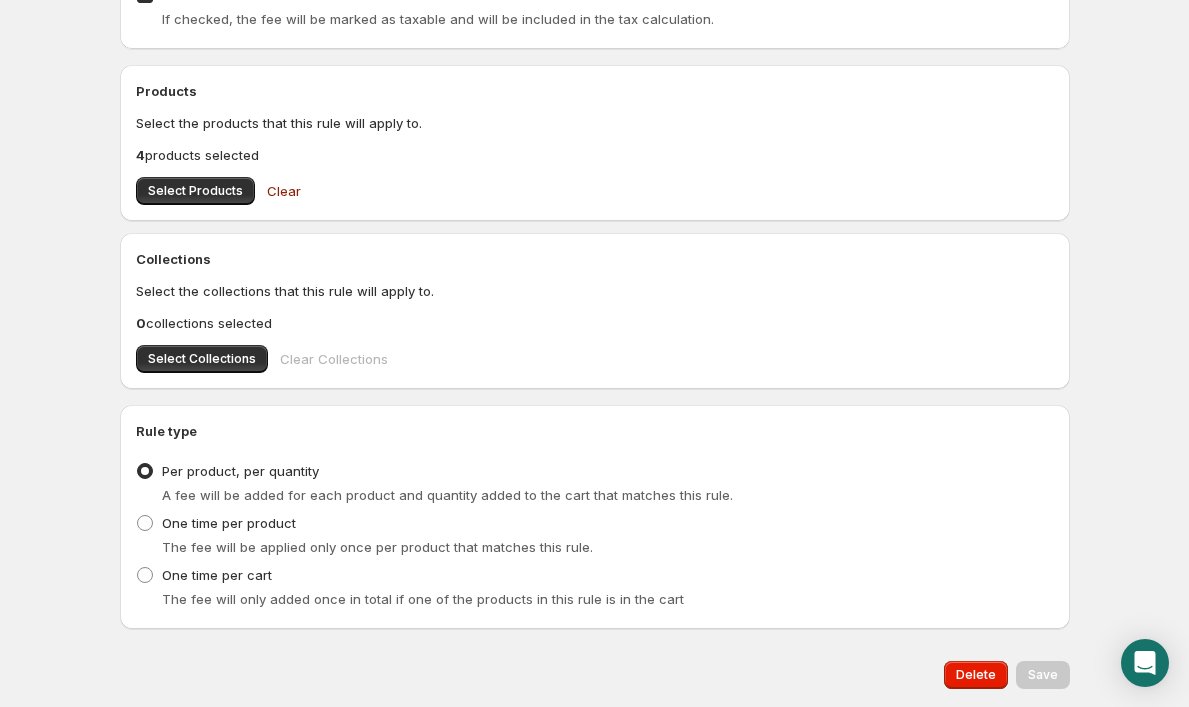 scroll, scrollTop: 808, scrollLeft: 0, axis: vertical 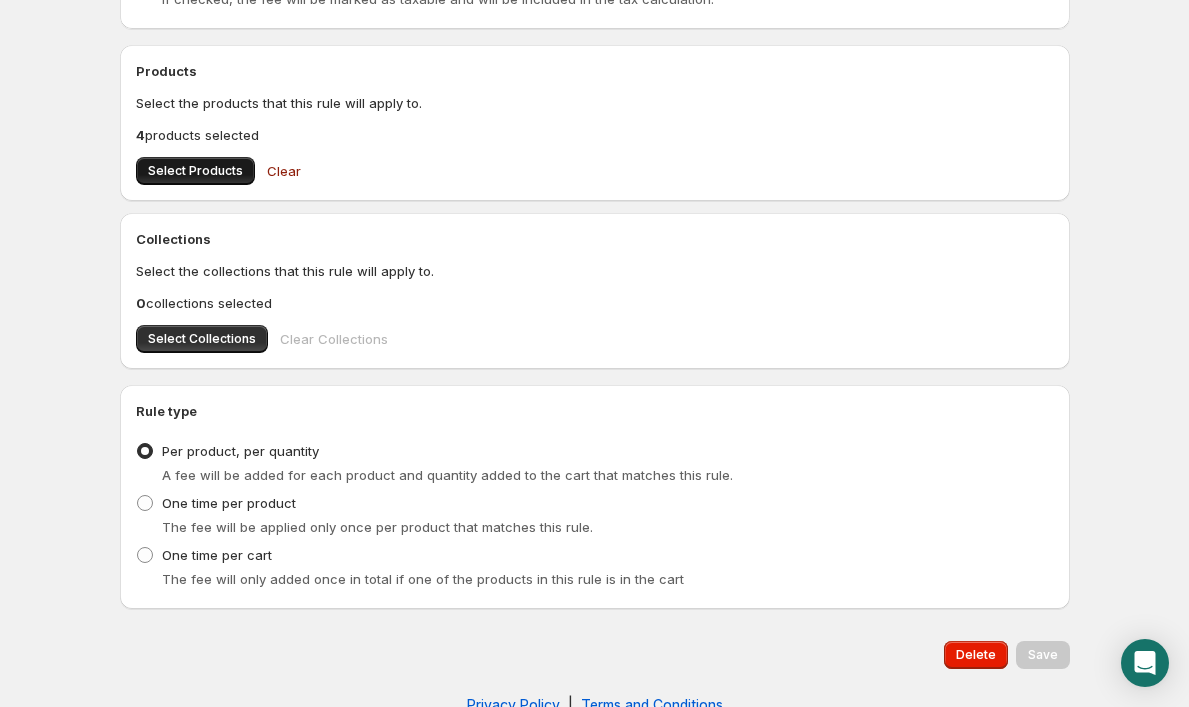 click on "Select Products" at bounding box center (195, 171) 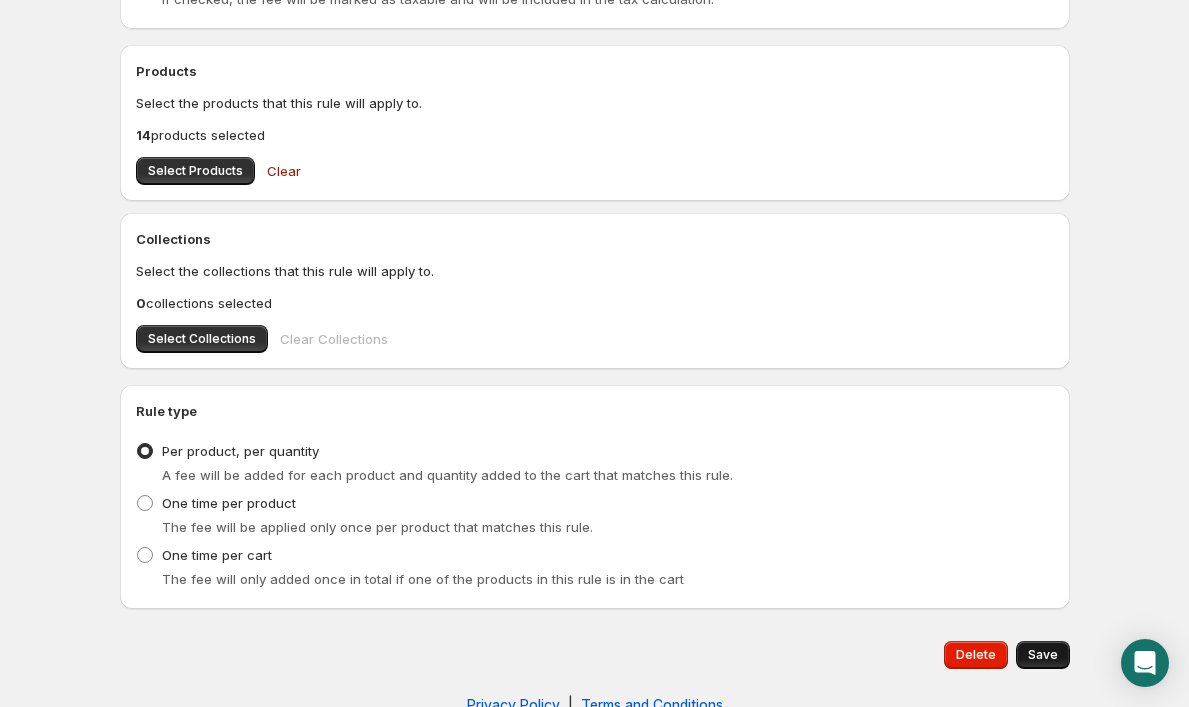 click on "Save" at bounding box center (976, 655) 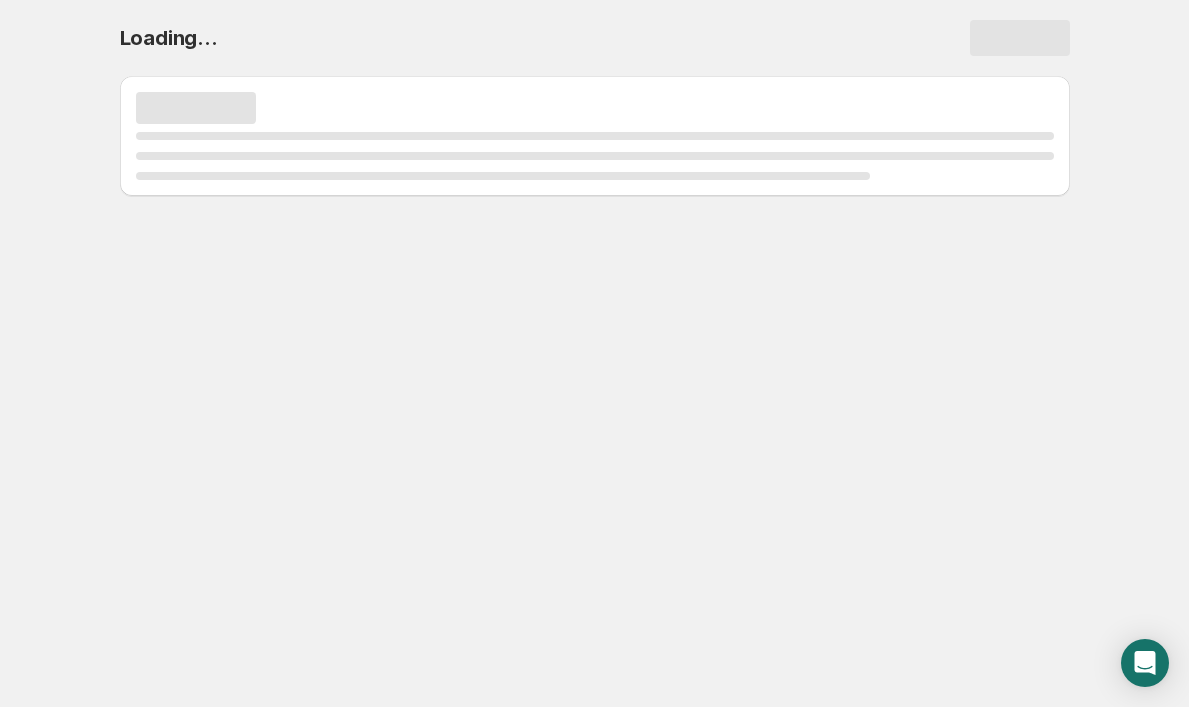 scroll, scrollTop: 0, scrollLeft: 0, axis: both 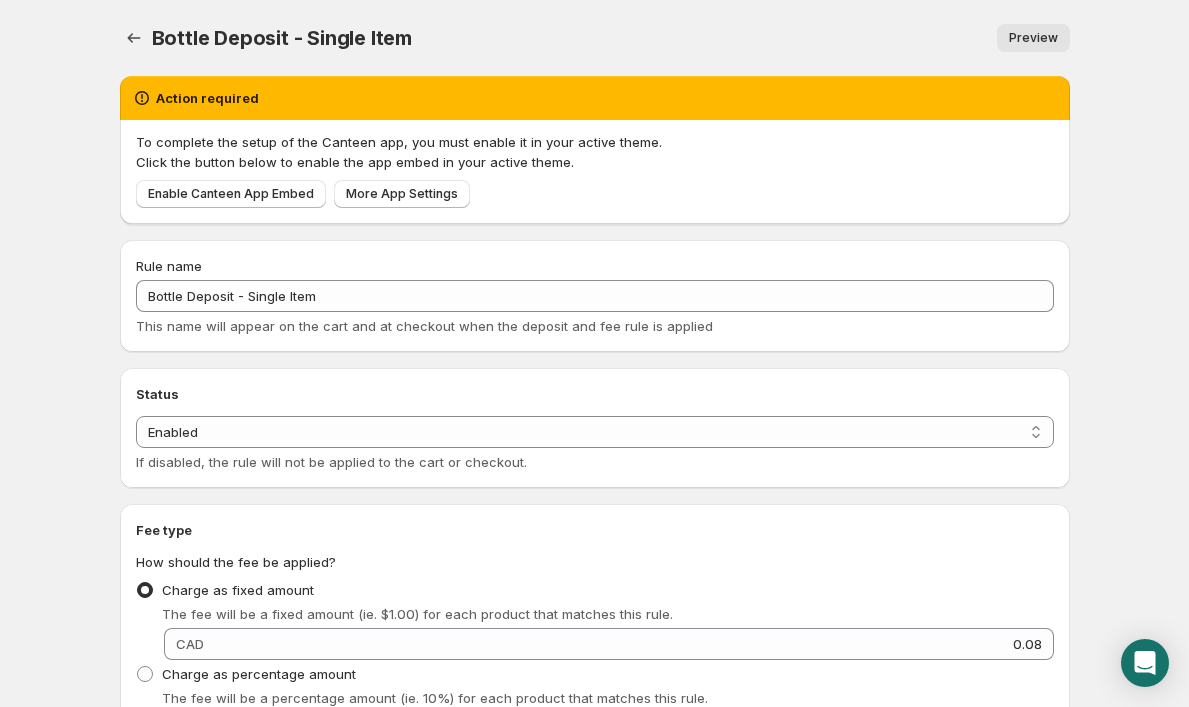 click on "Bottle Deposit - Single Item. This page is ready Bottle Deposit - Single Item Preview More actions Preview" at bounding box center [595, 38] 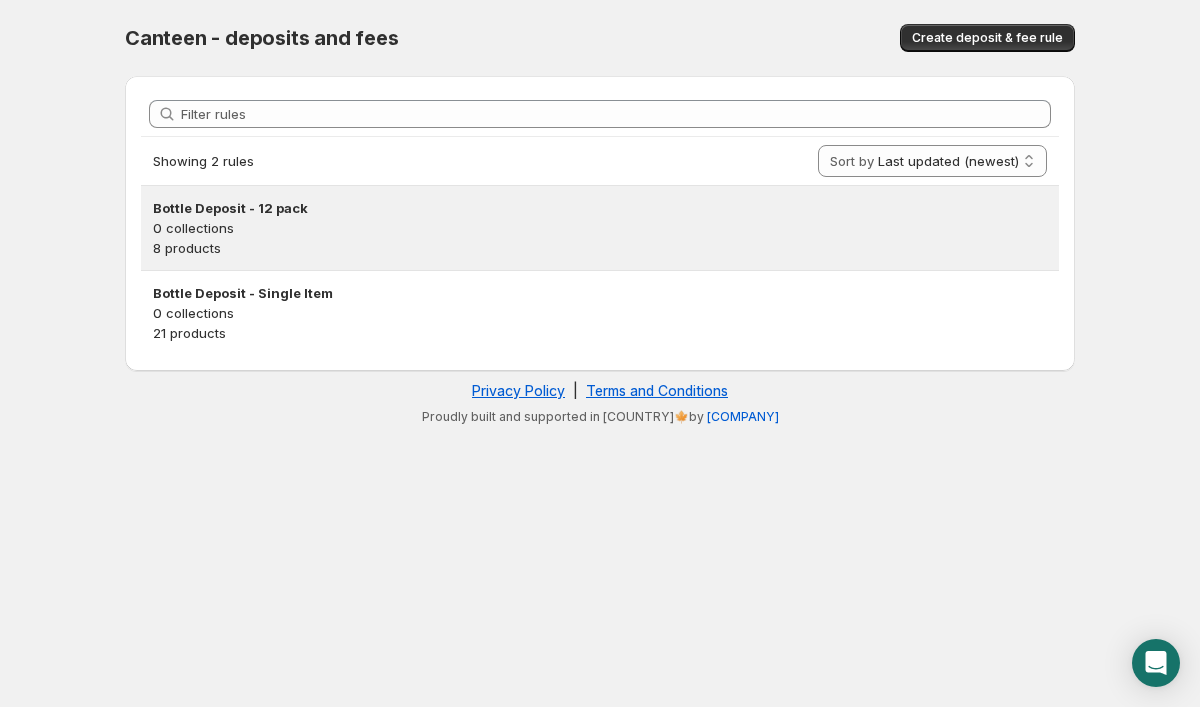 click on "8   products" at bounding box center (600, 248) 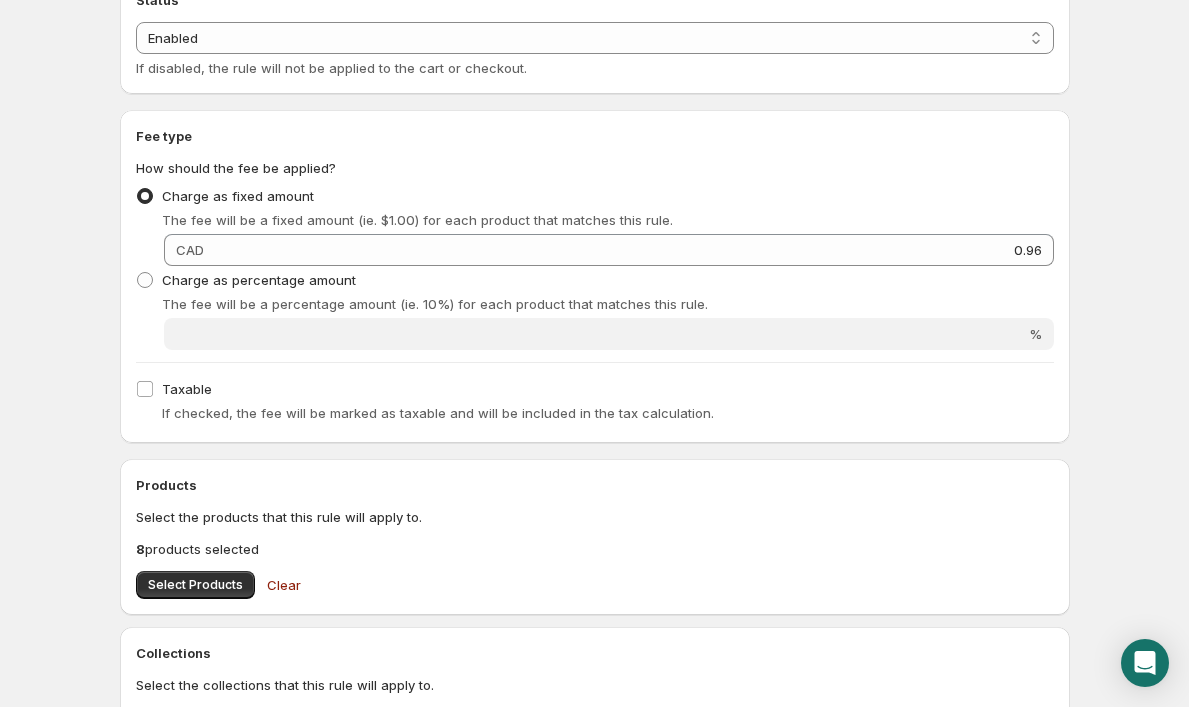 scroll, scrollTop: 410, scrollLeft: 0, axis: vertical 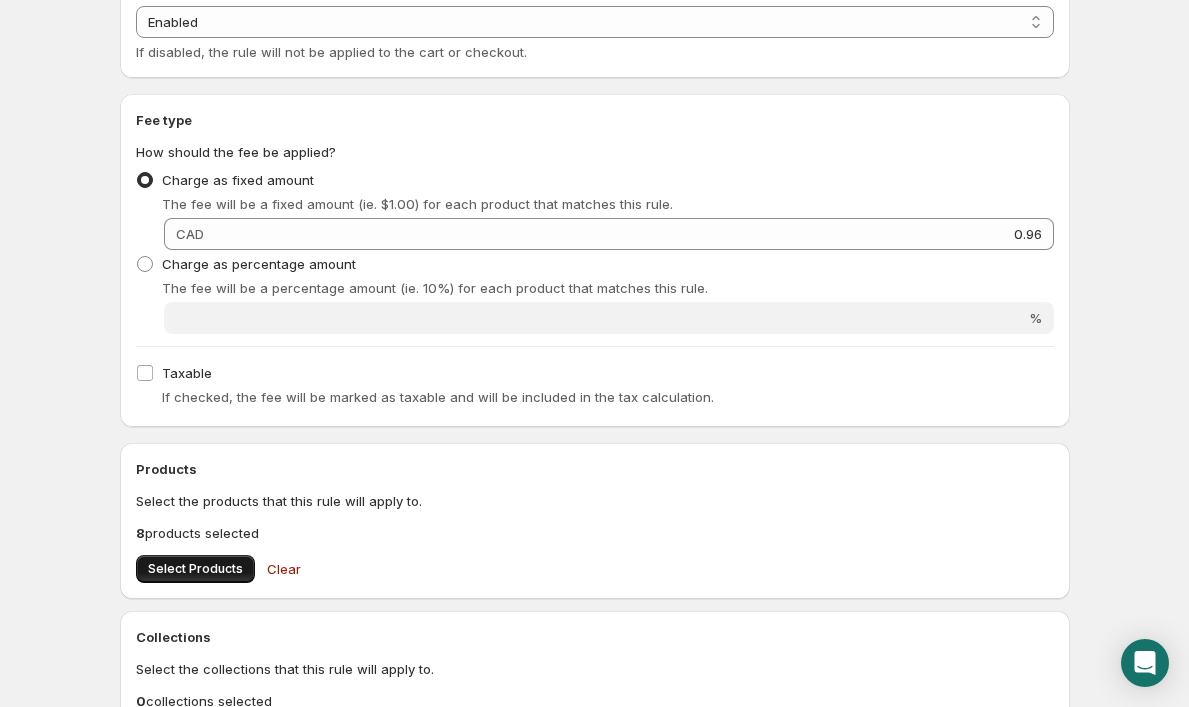 click on "Select Products" at bounding box center [195, 569] 